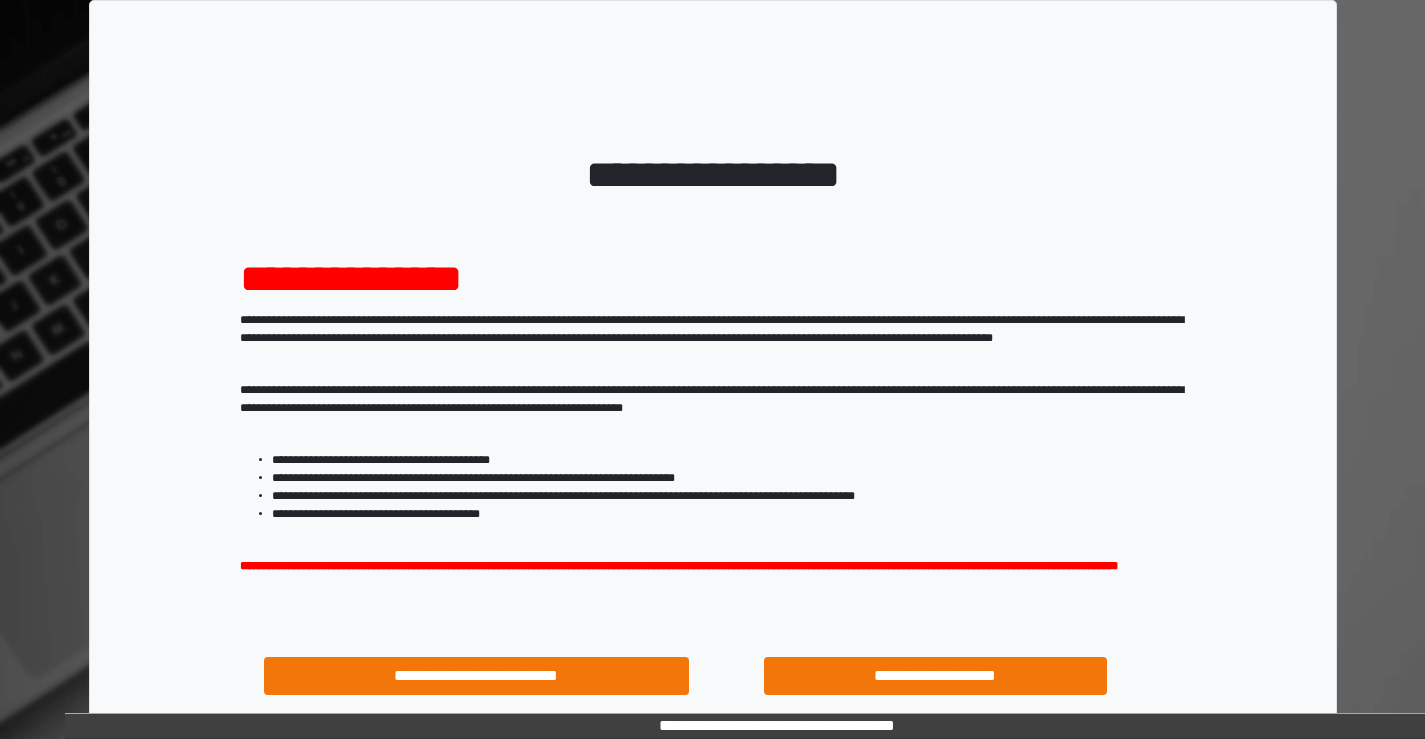 scroll, scrollTop: 100, scrollLeft: 0, axis: vertical 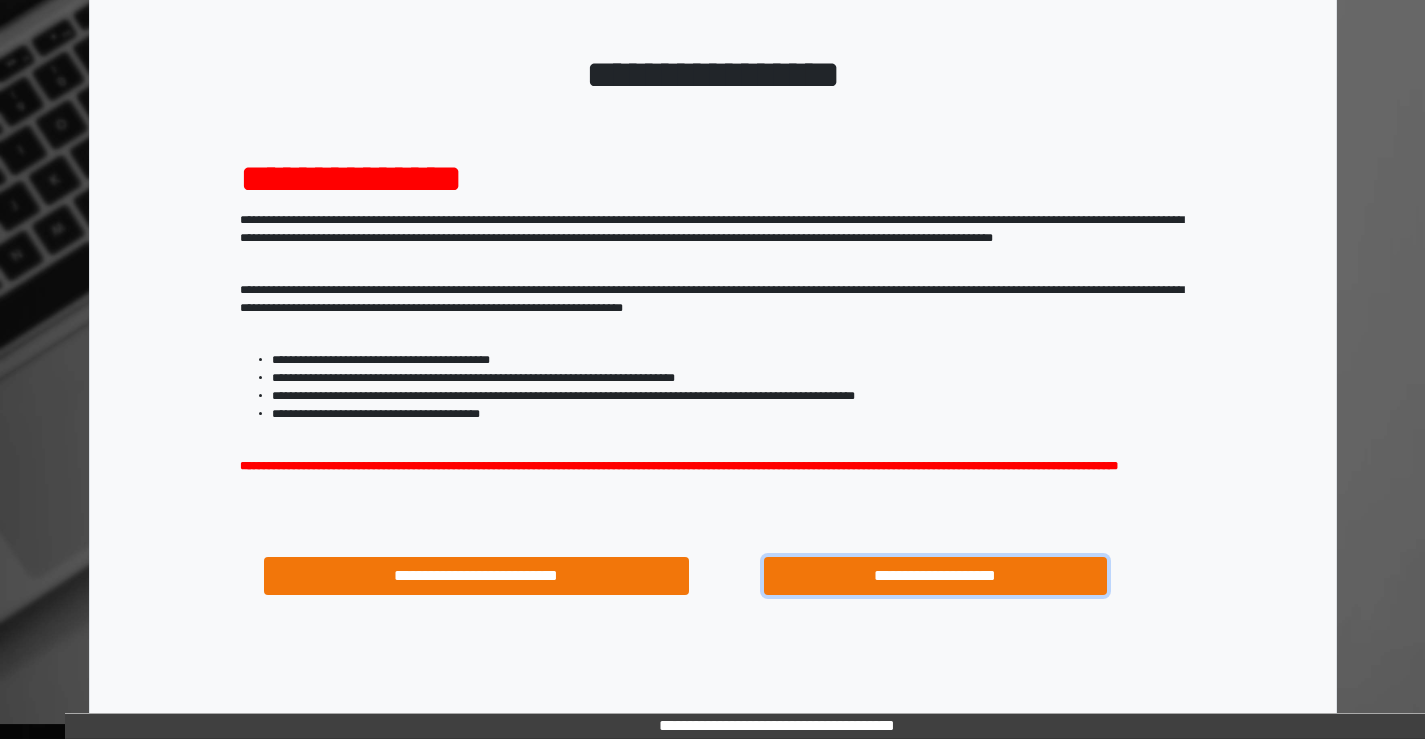 click on "**********" at bounding box center [936, 576] 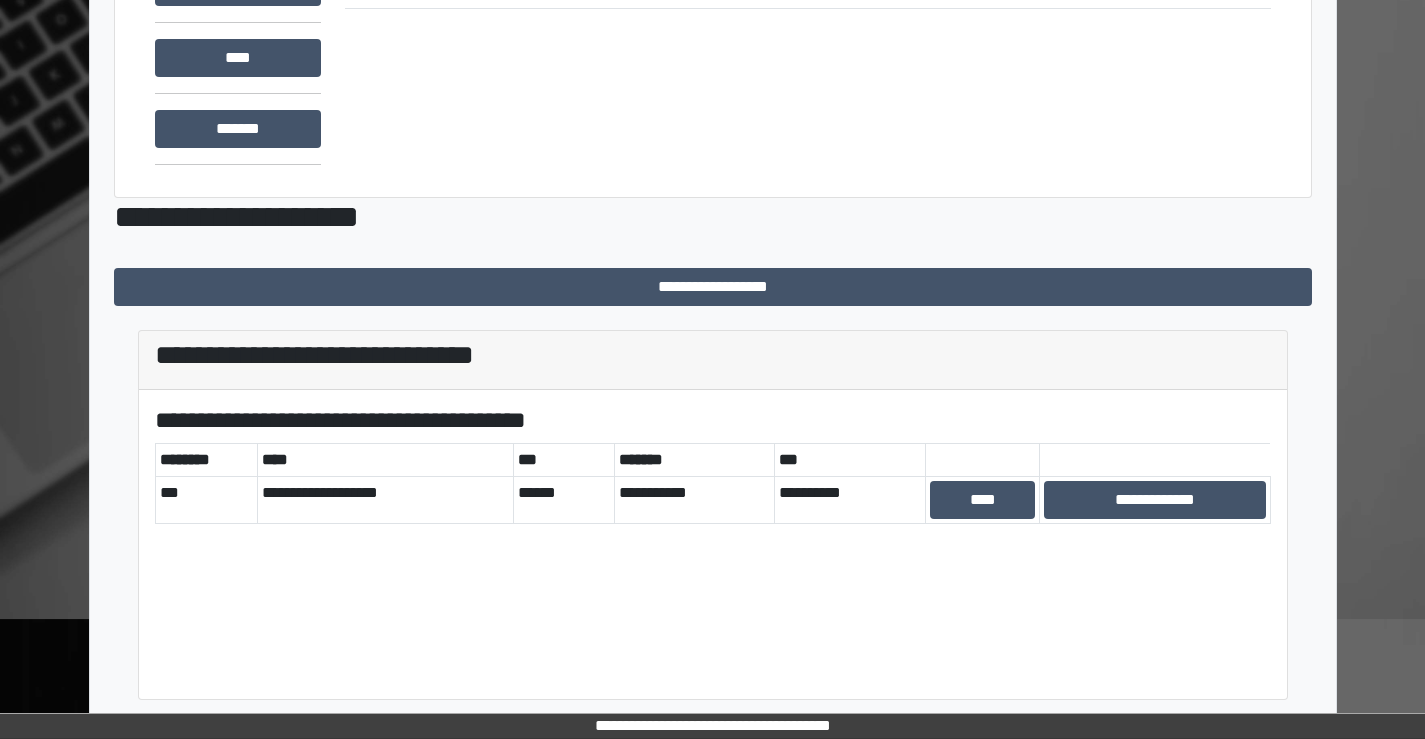 scroll, scrollTop: 207, scrollLeft: 0, axis: vertical 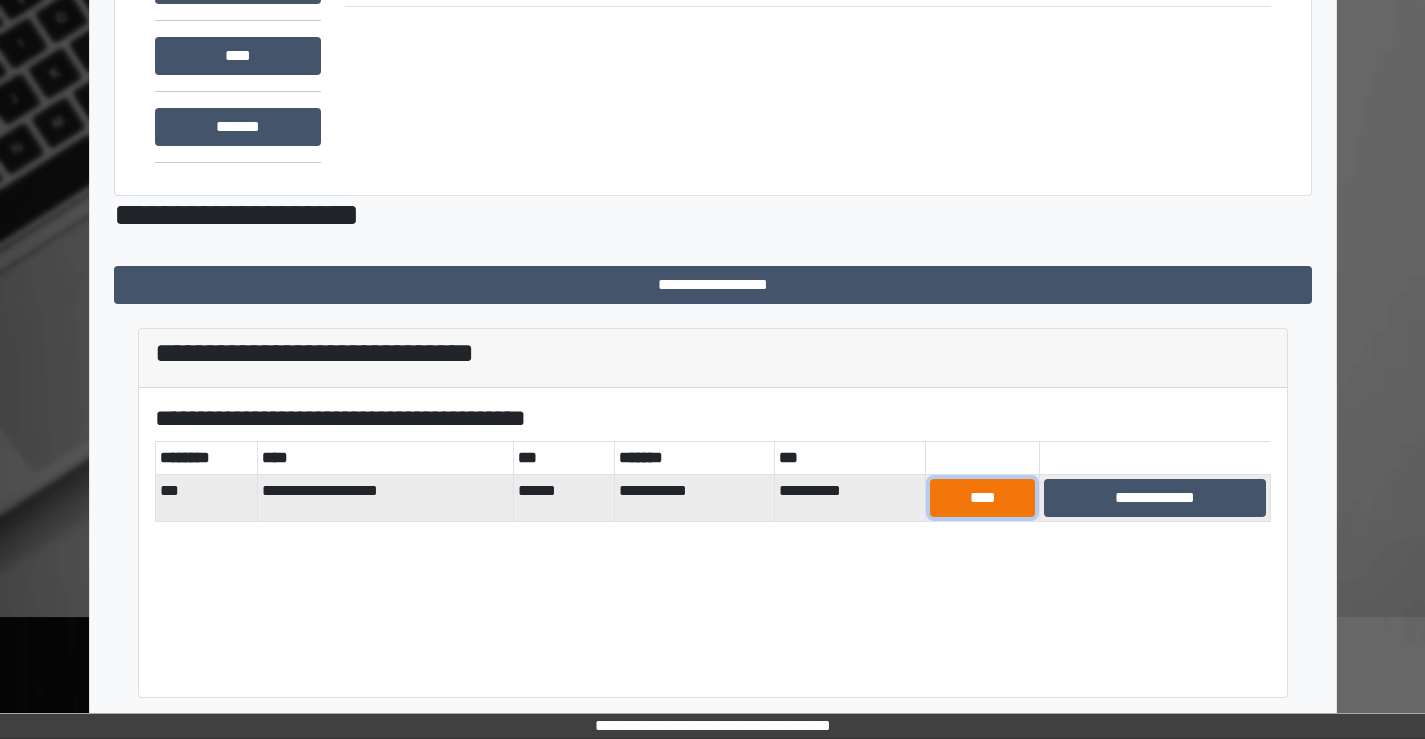 click on "****" at bounding box center (982, 498) 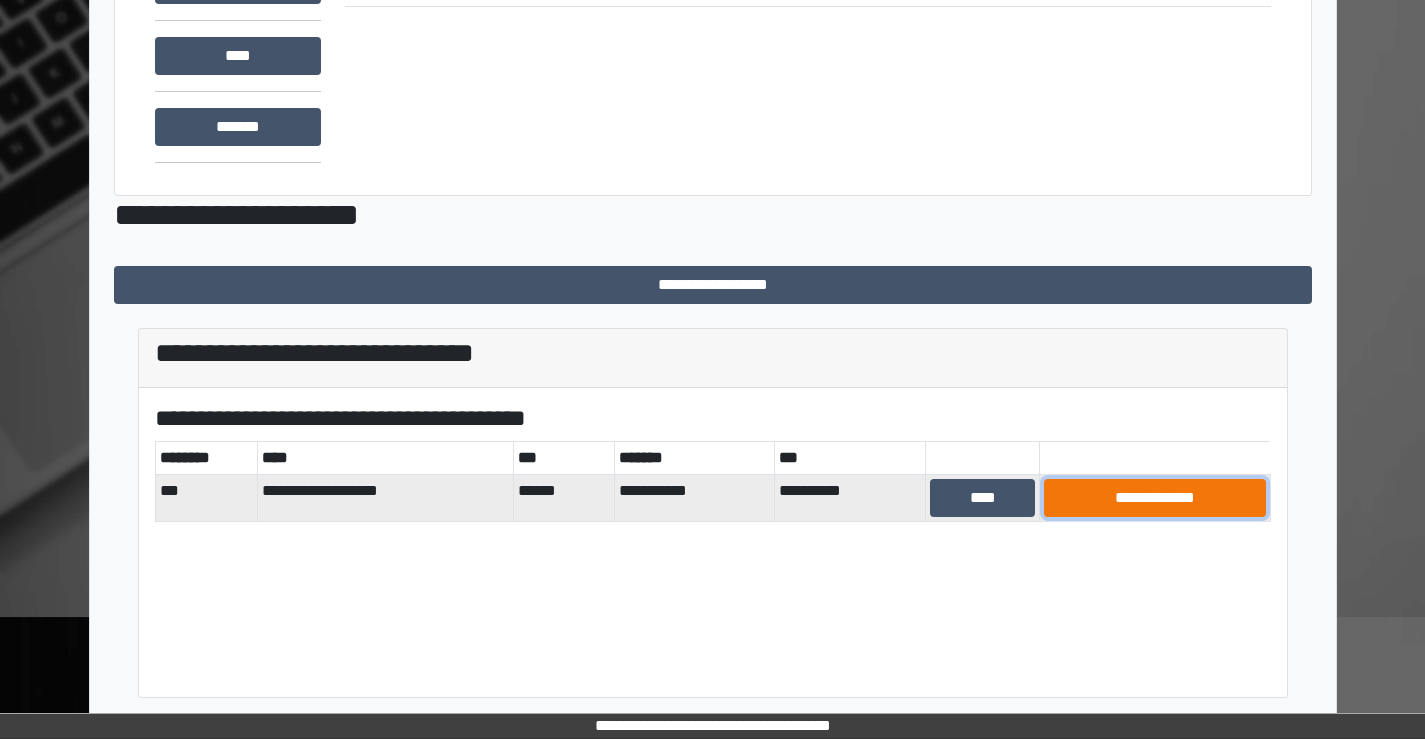 click on "**********" at bounding box center [1154, 498] 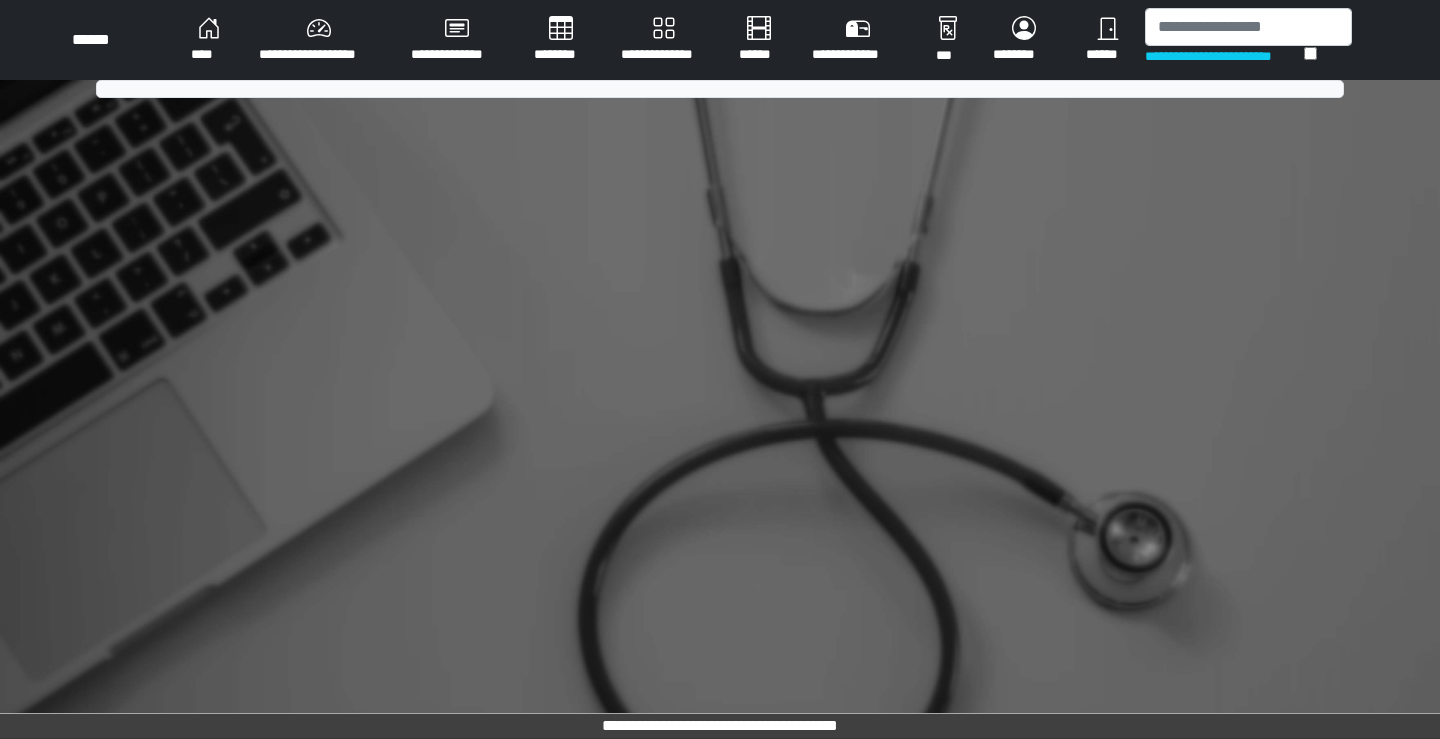 scroll, scrollTop: 0, scrollLeft: 0, axis: both 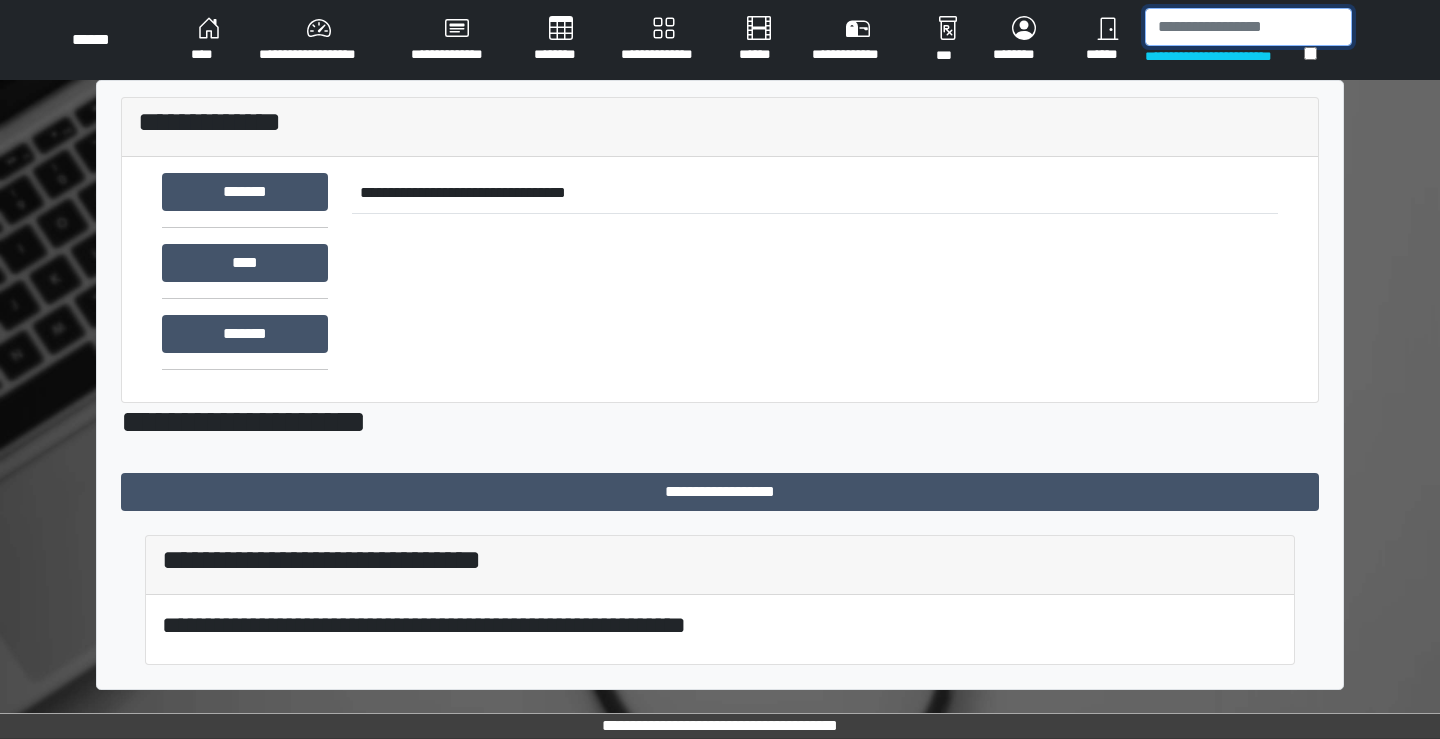 click at bounding box center (1248, 27) 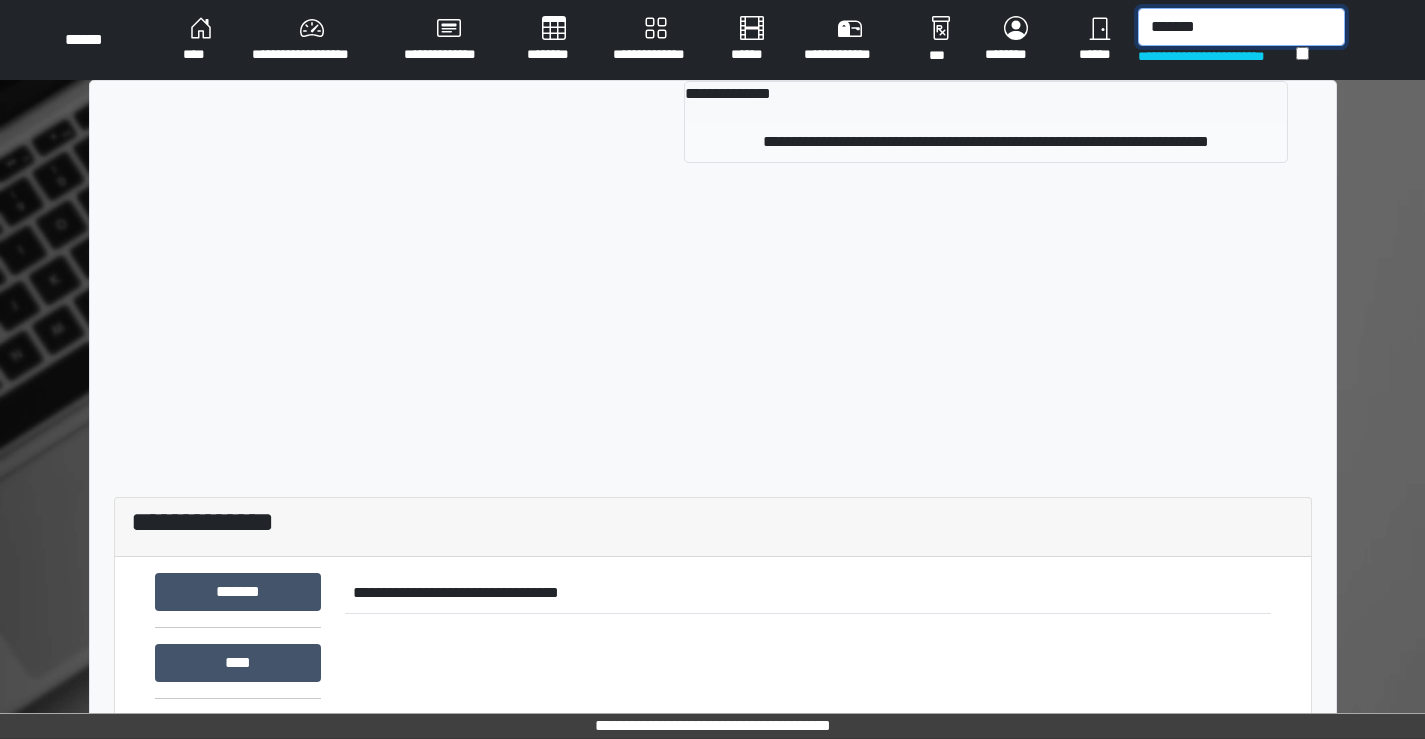 type on "*******" 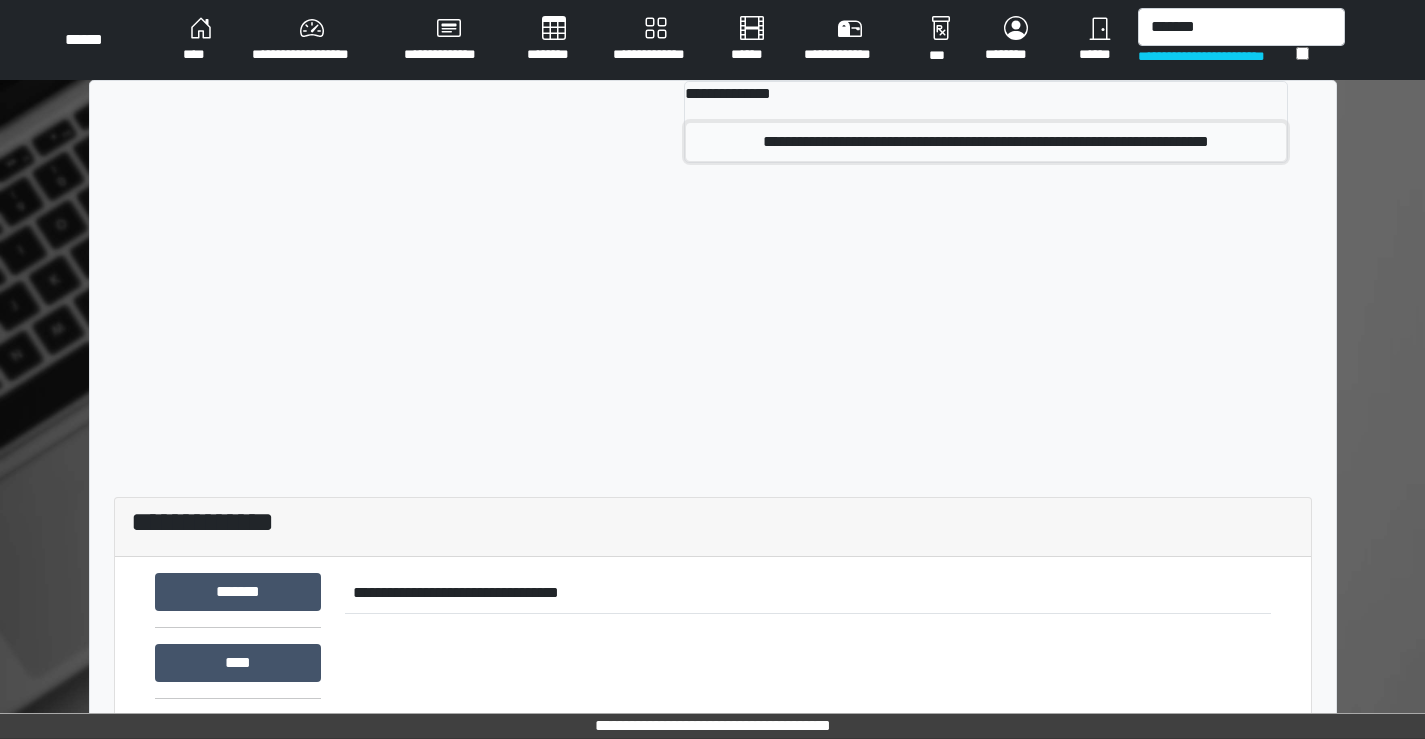 click on "**********" at bounding box center (985, 142) 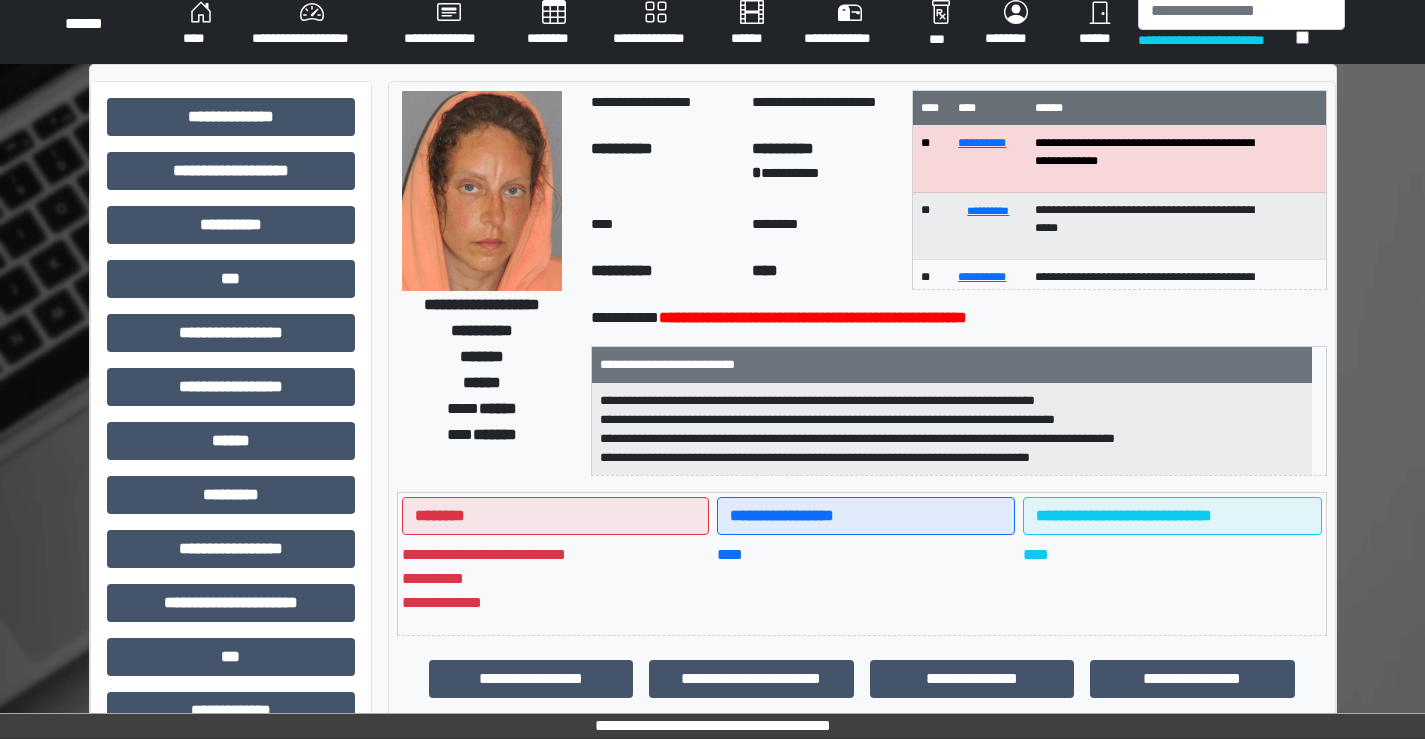 scroll, scrollTop: 0, scrollLeft: 0, axis: both 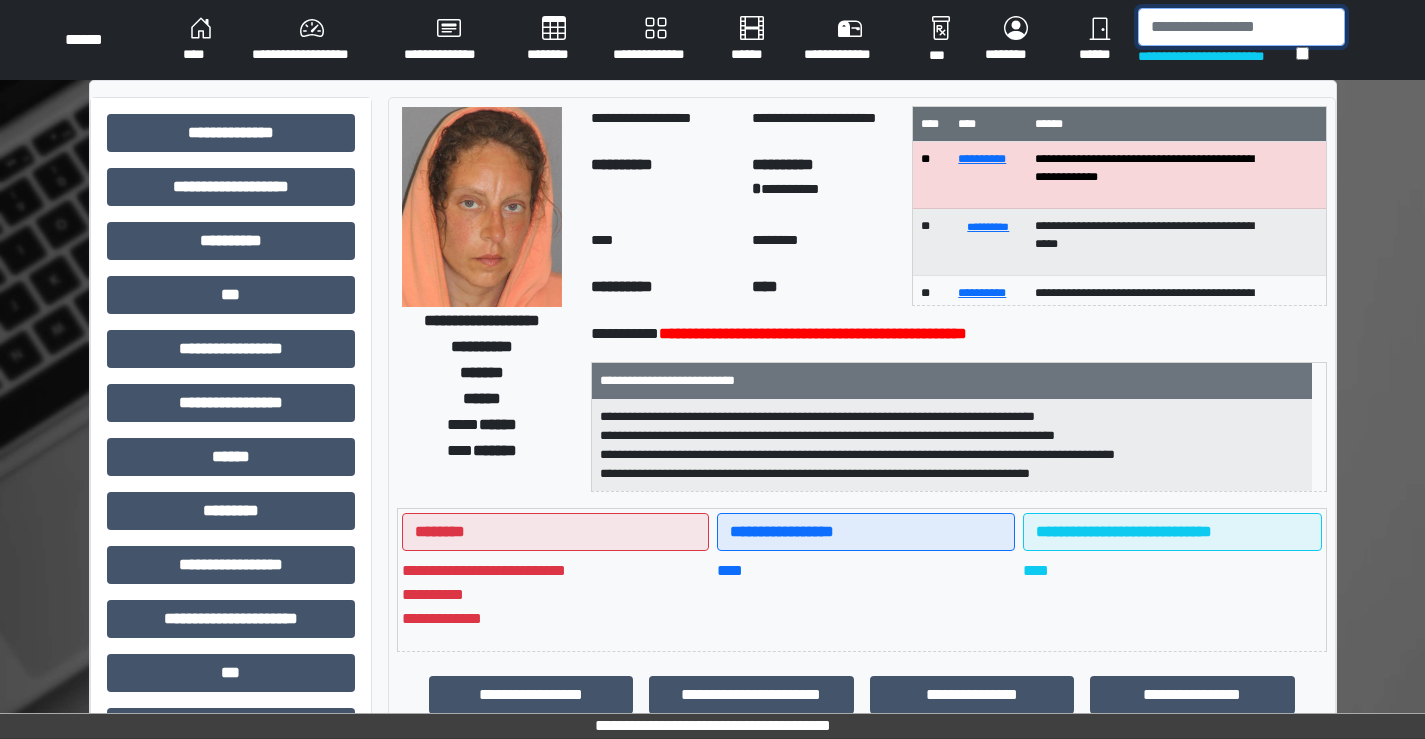click at bounding box center (1241, 27) 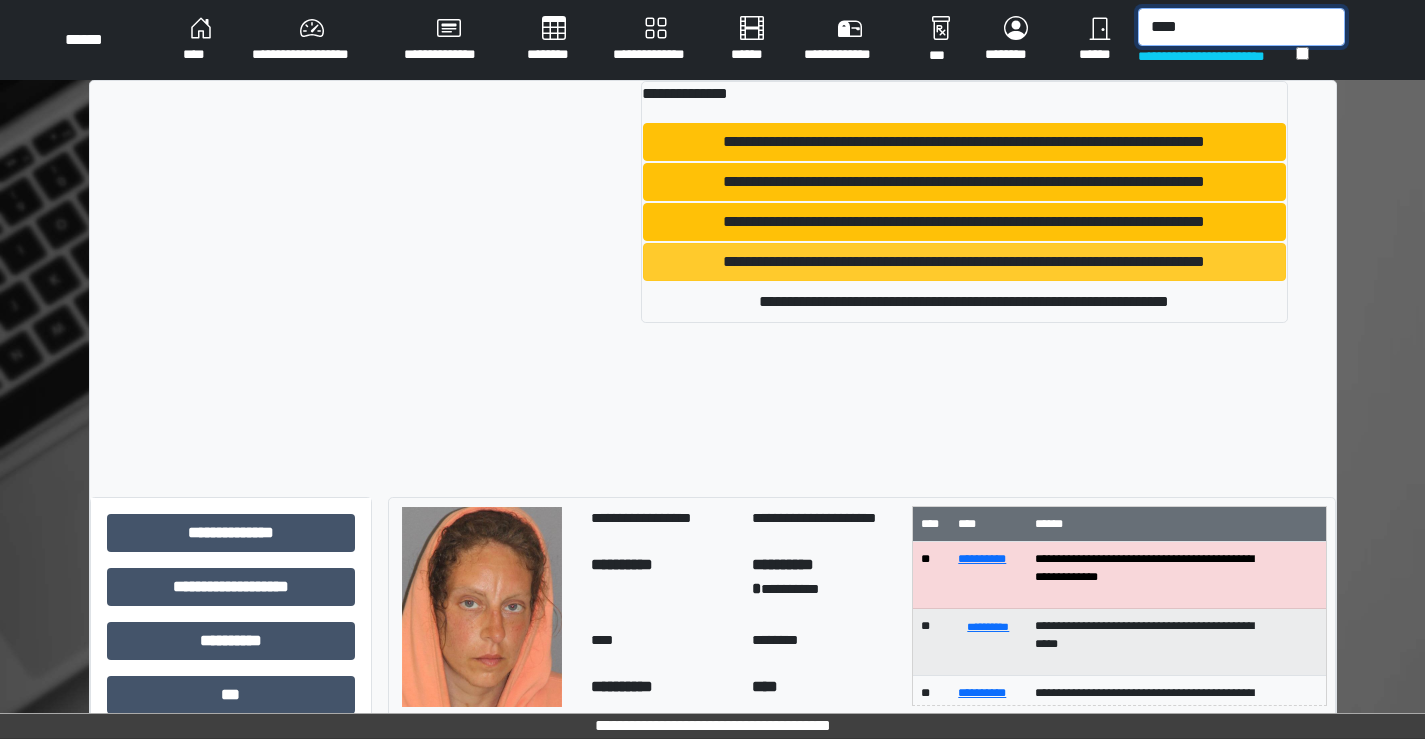 type on "****" 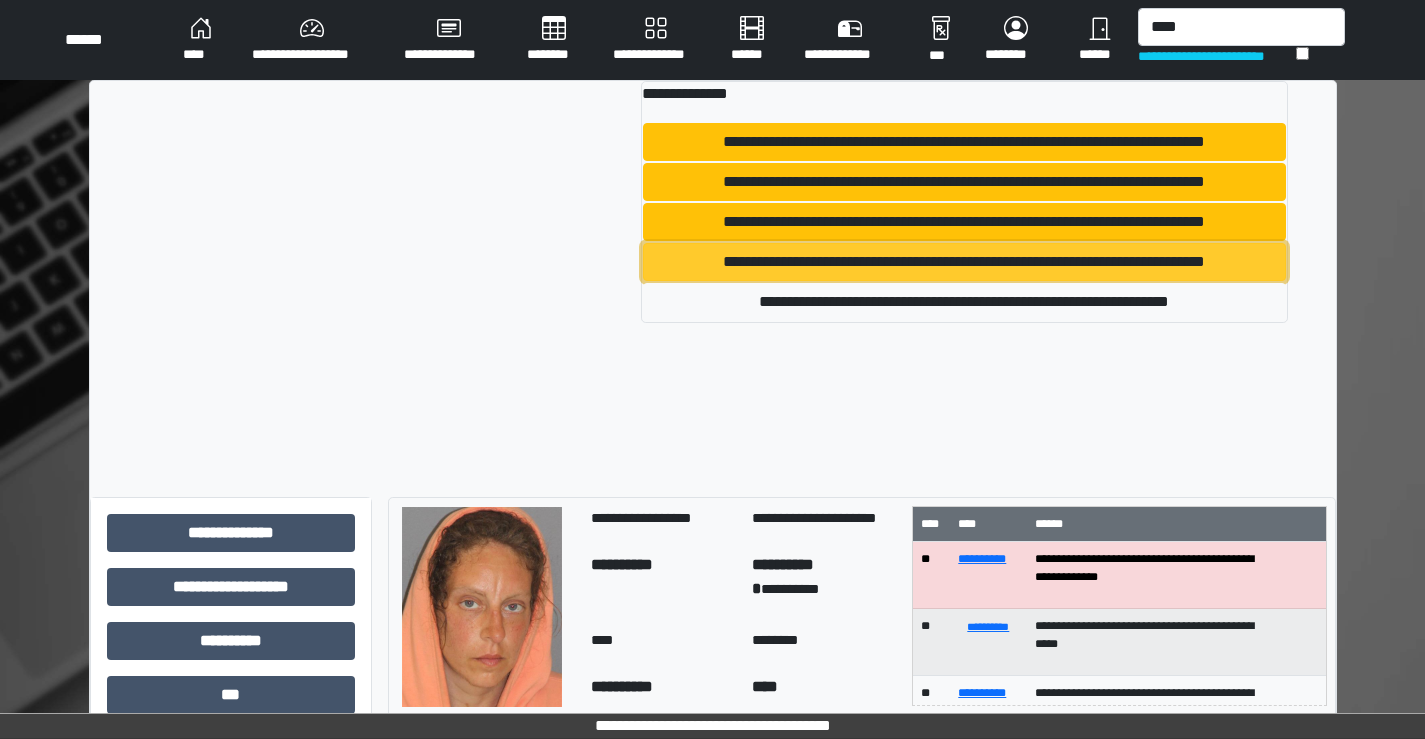 click on "**********" at bounding box center (964, 262) 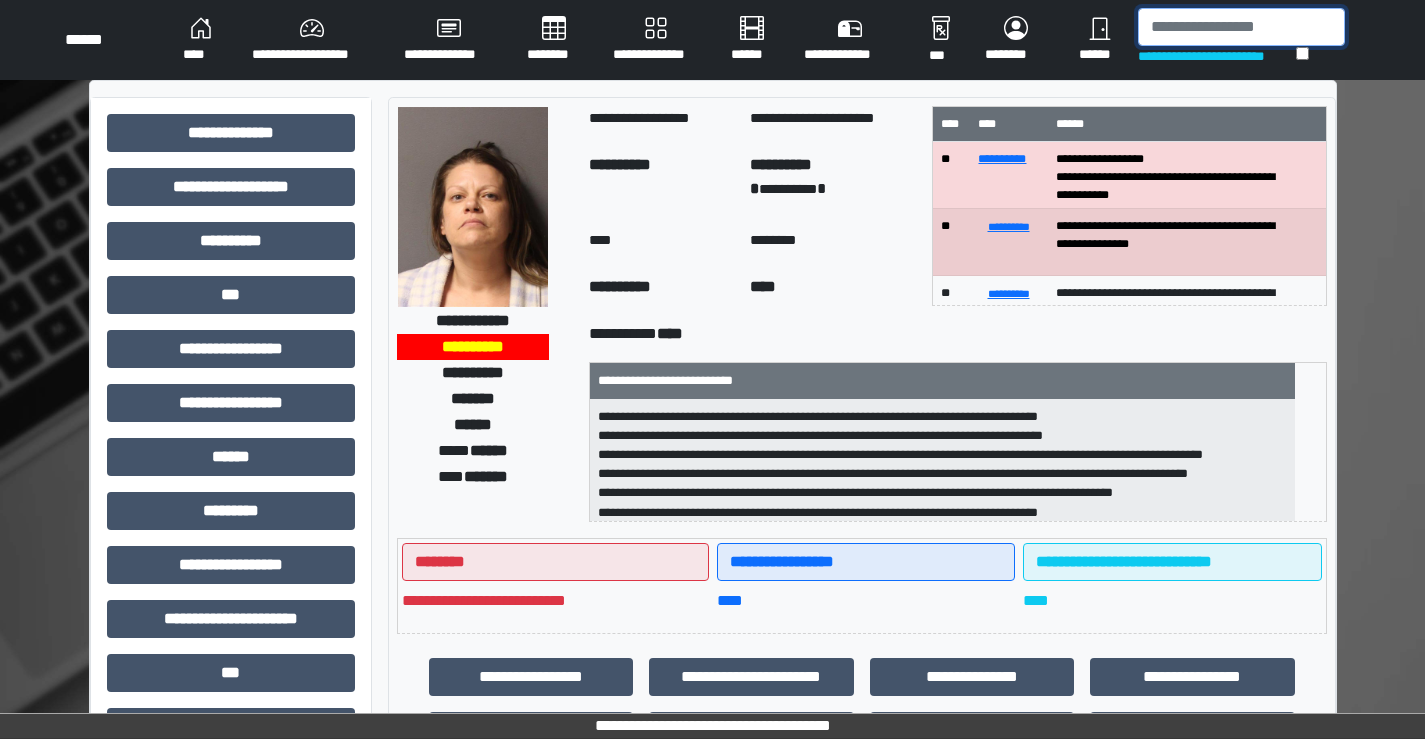 click at bounding box center (1241, 27) 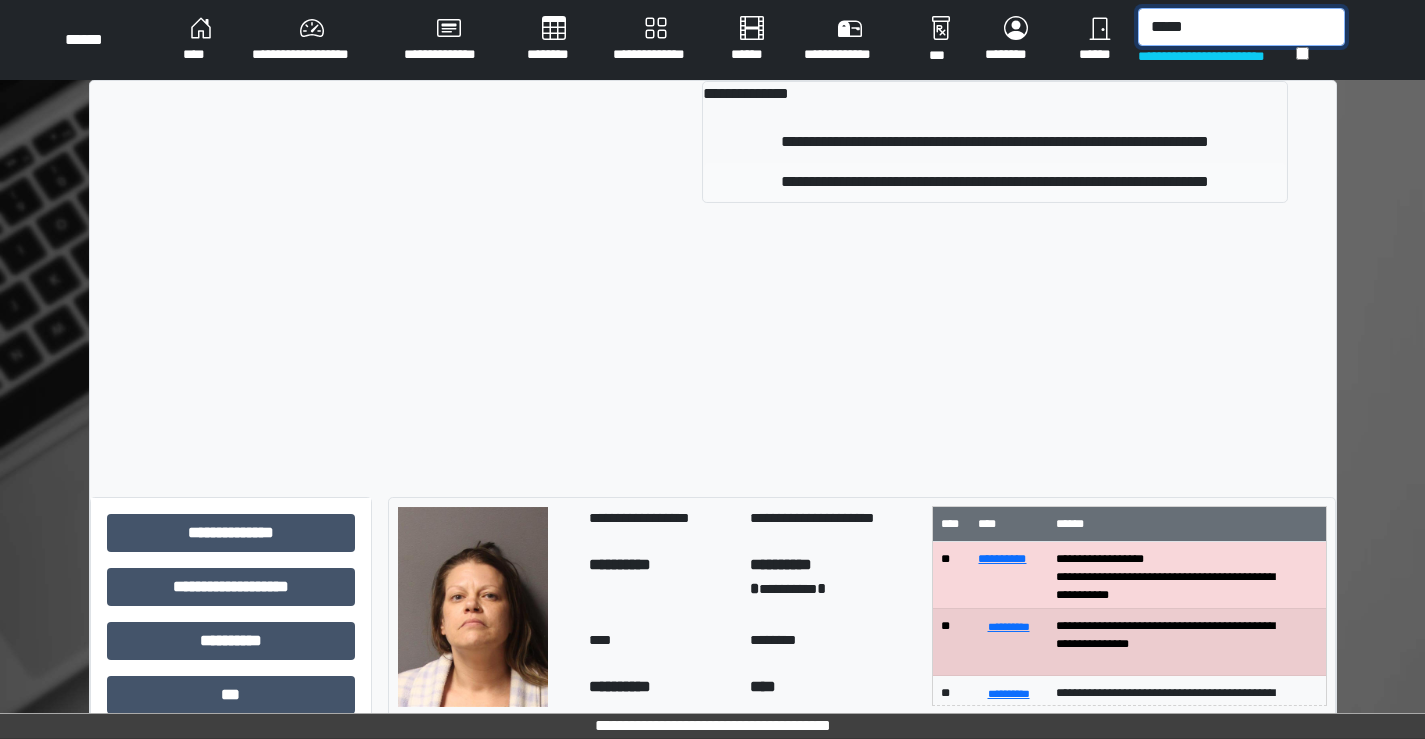 type on "*****" 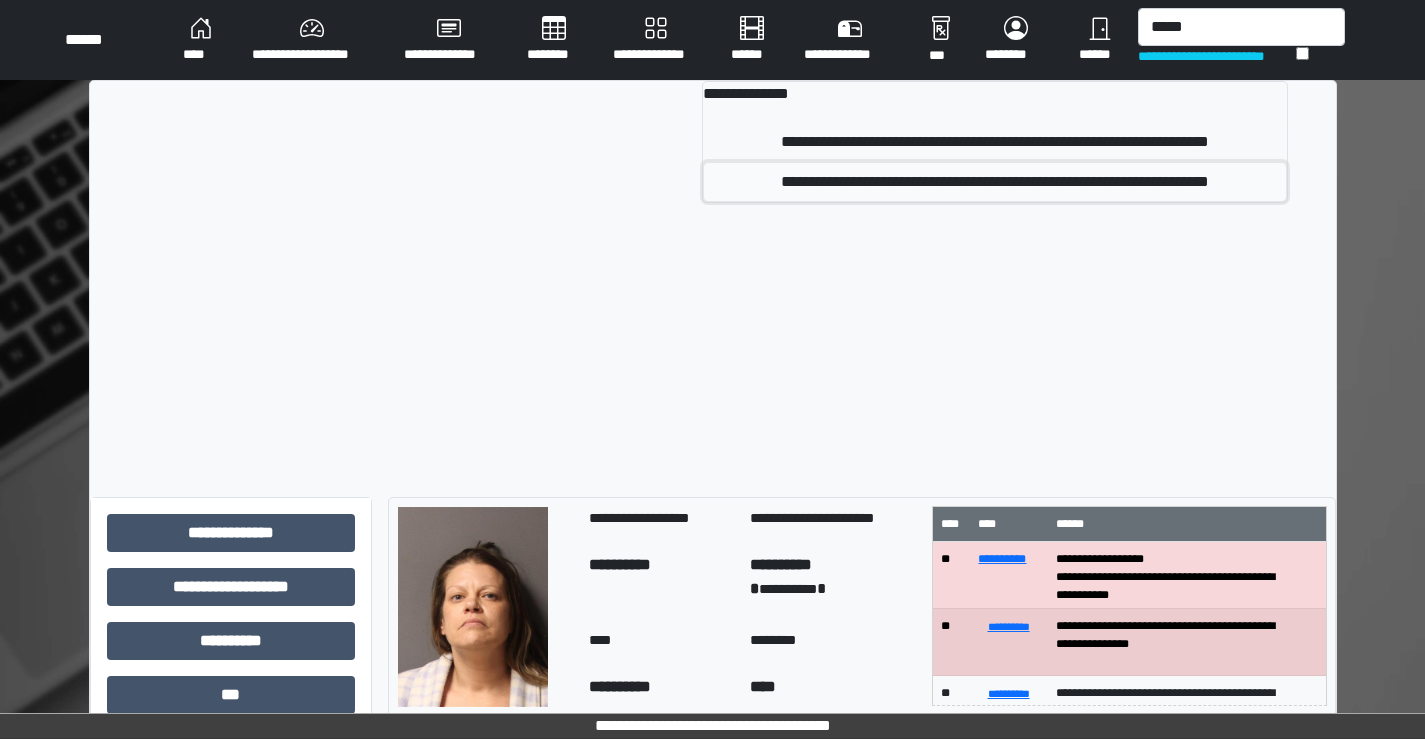 click on "**********" at bounding box center (994, 182) 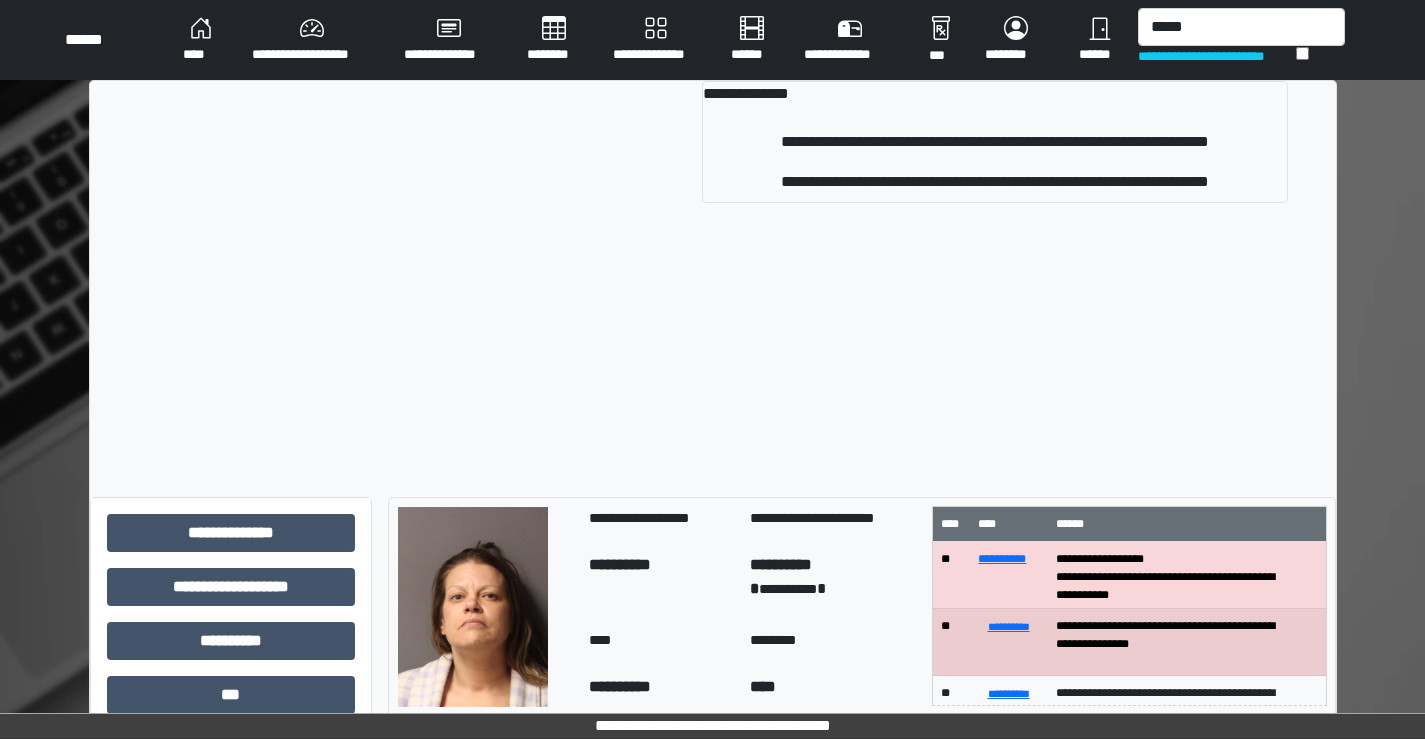 type 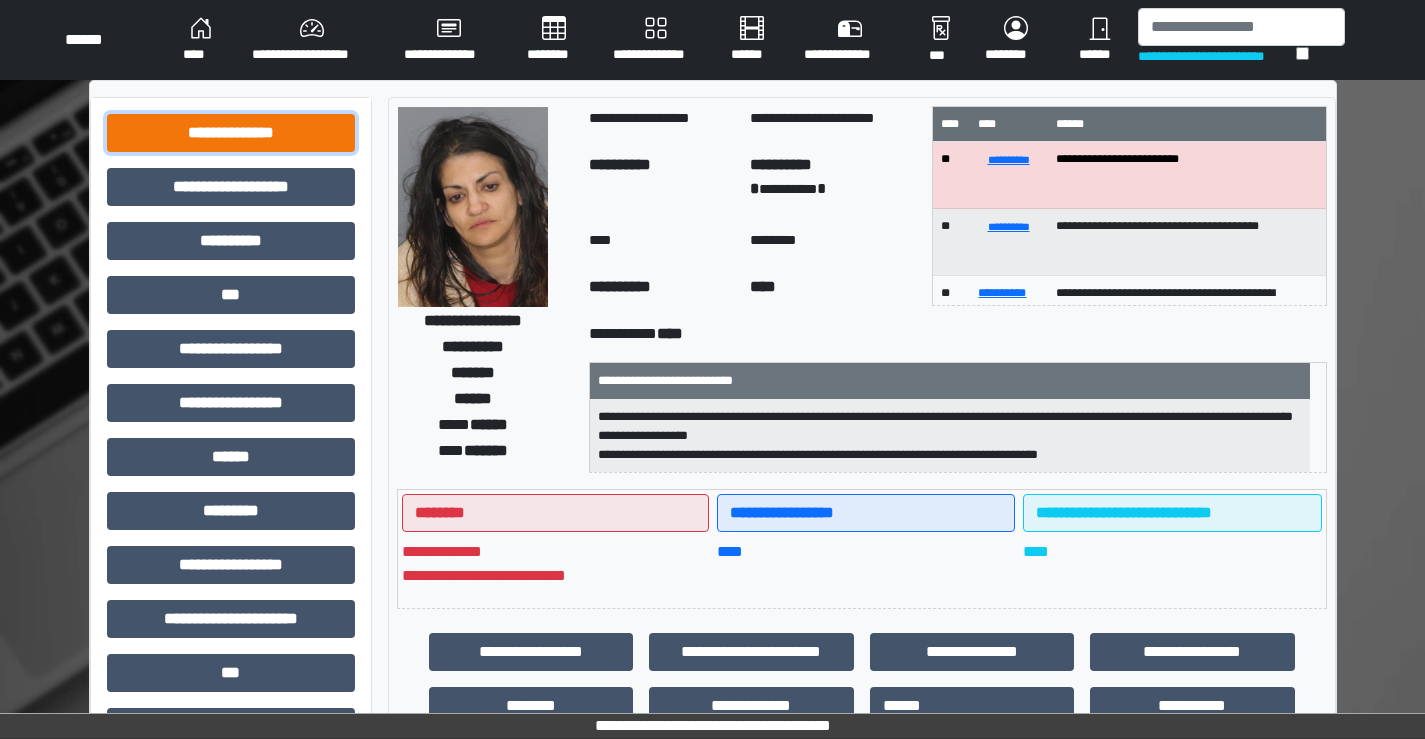 click on "**********" at bounding box center [231, 133] 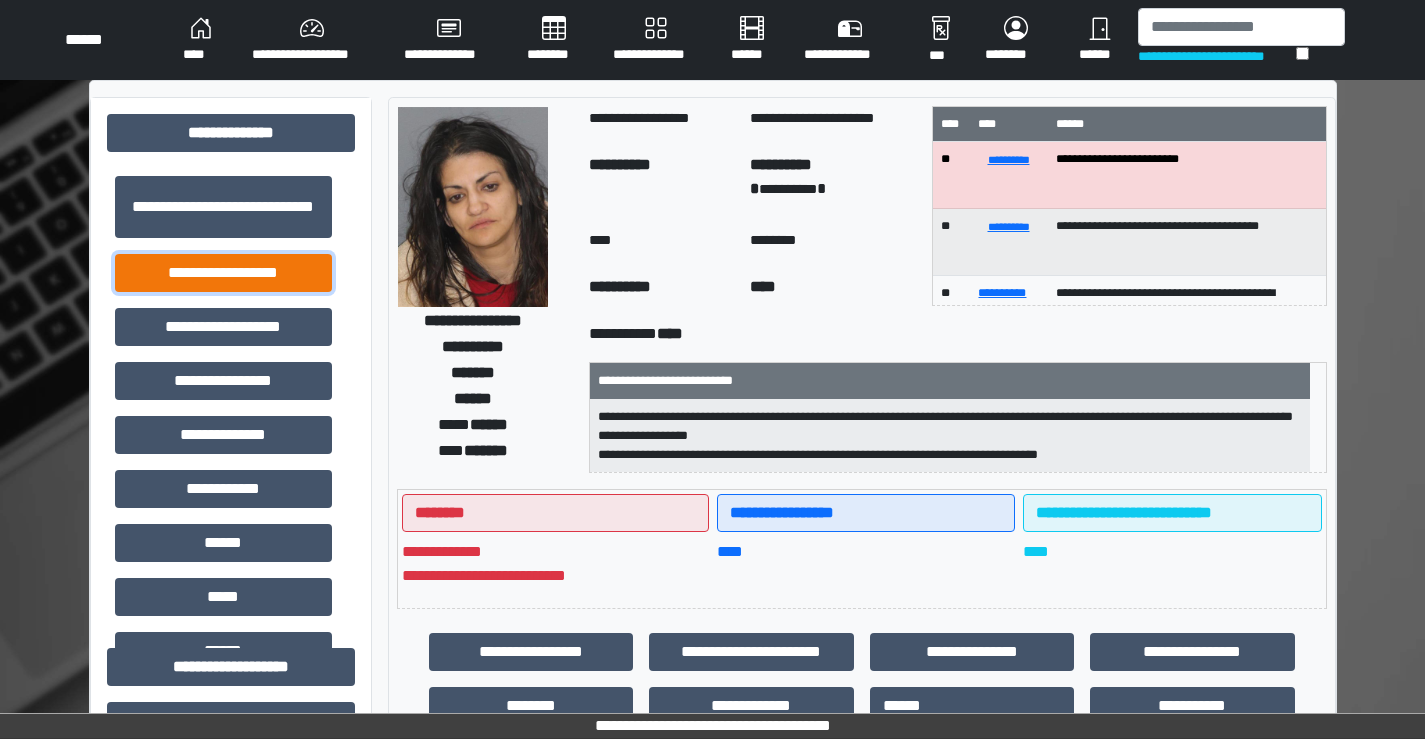 click on "**********" at bounding box center [223, 273] 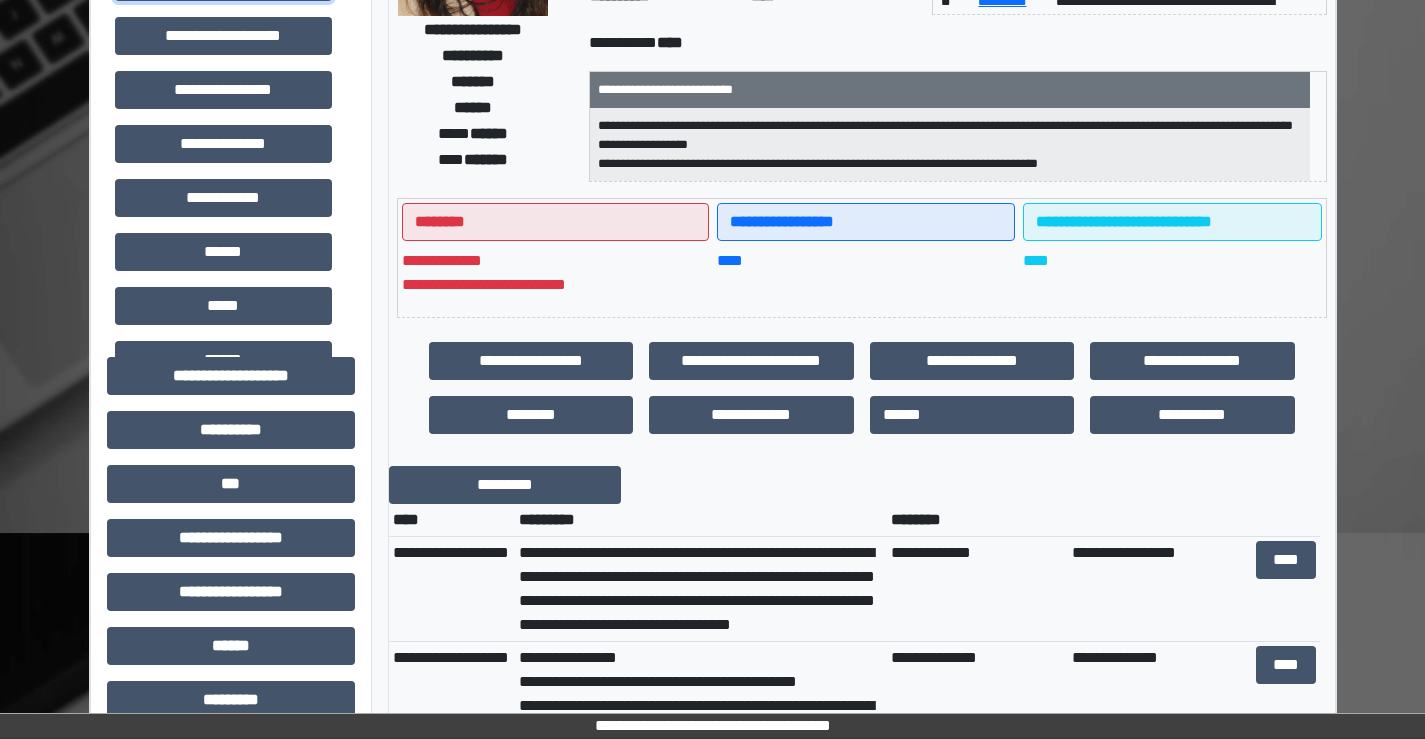 scroll, scrollTop: 500, scrollLeft: 0, axis: vertical 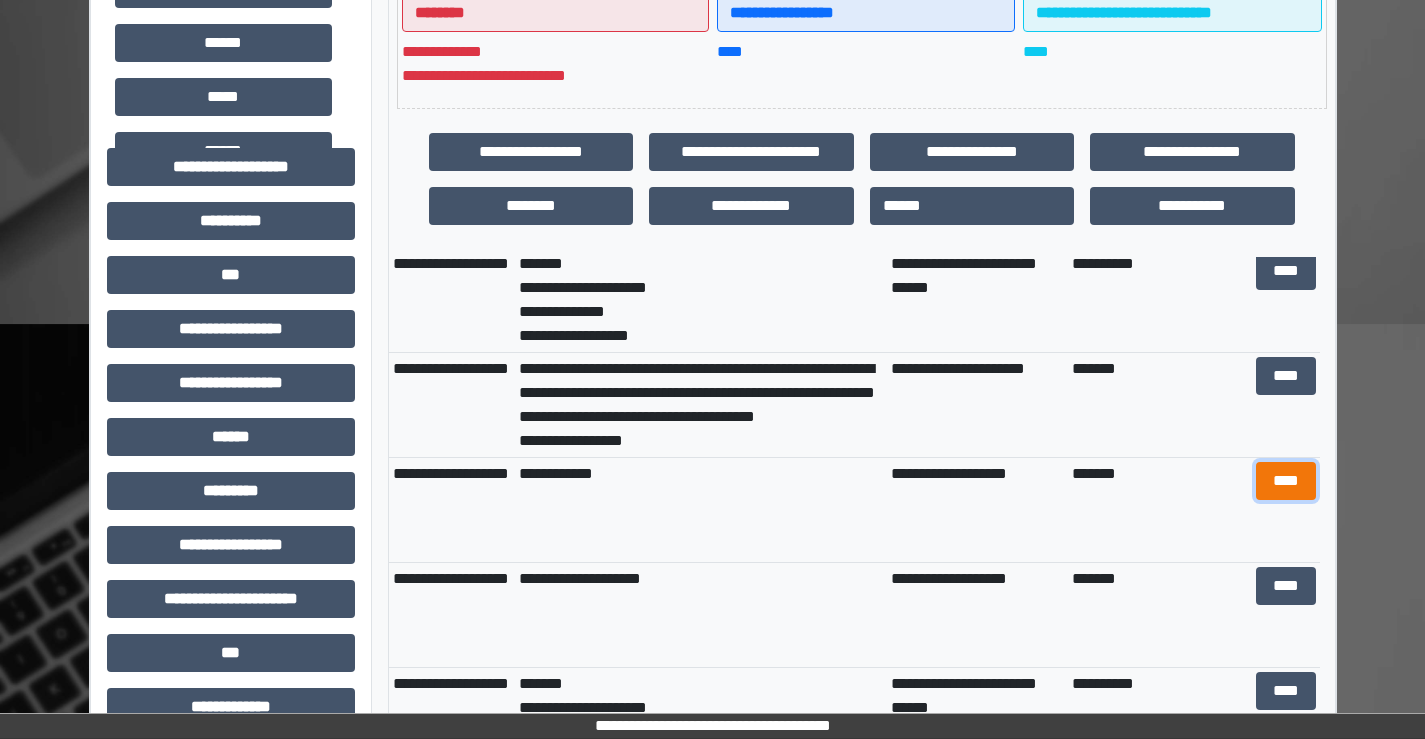 click on "****" at bounding box center (1286, 481) 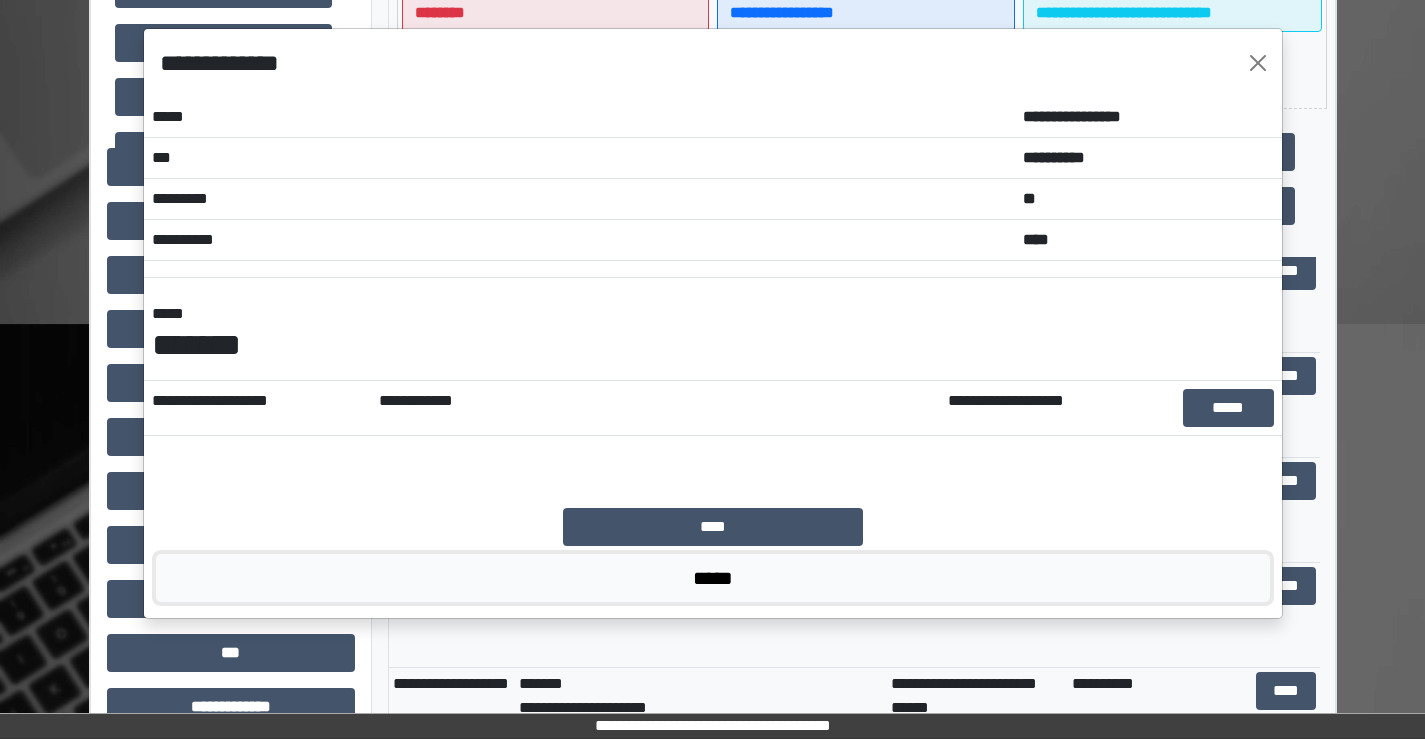 click on "*****" at bounding box center [713, 578] 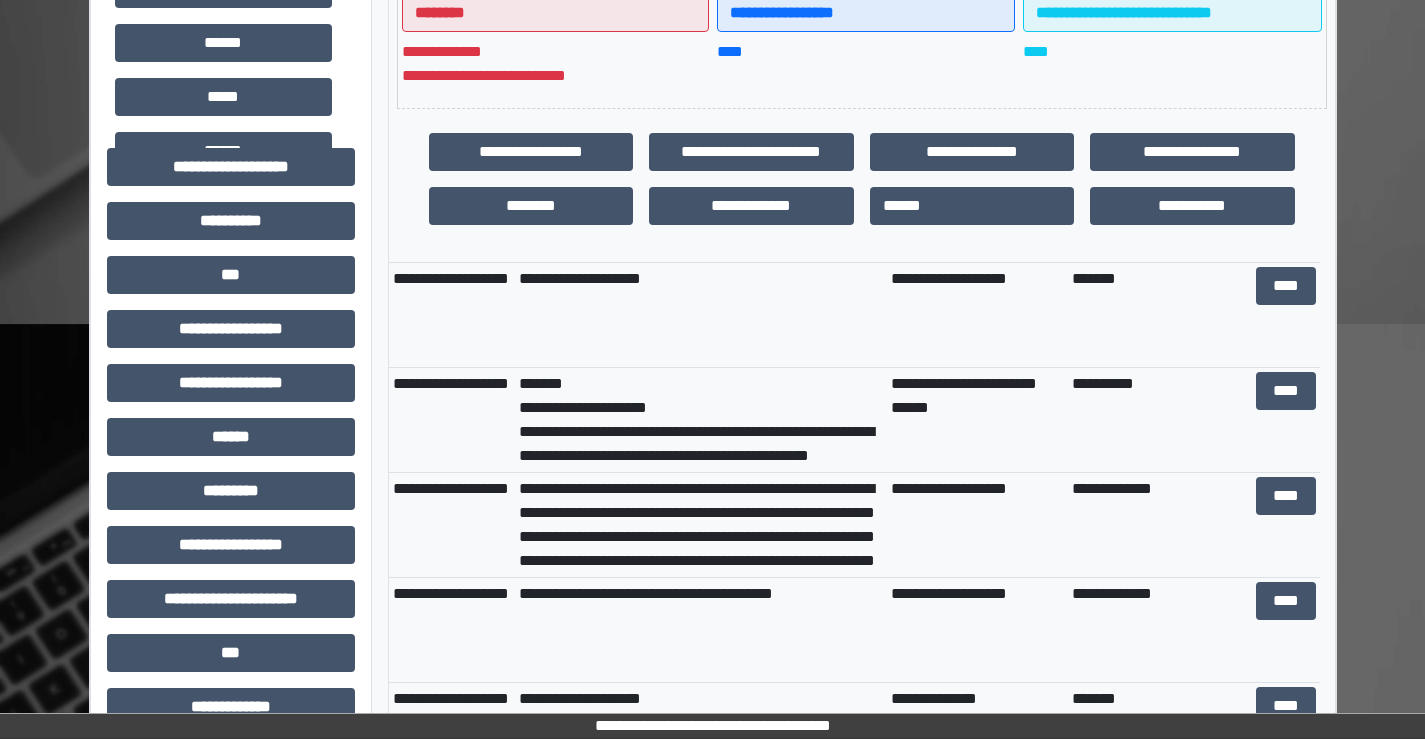 scroll, scrollTop: 700, scrollLeft: 0, axis: vertical 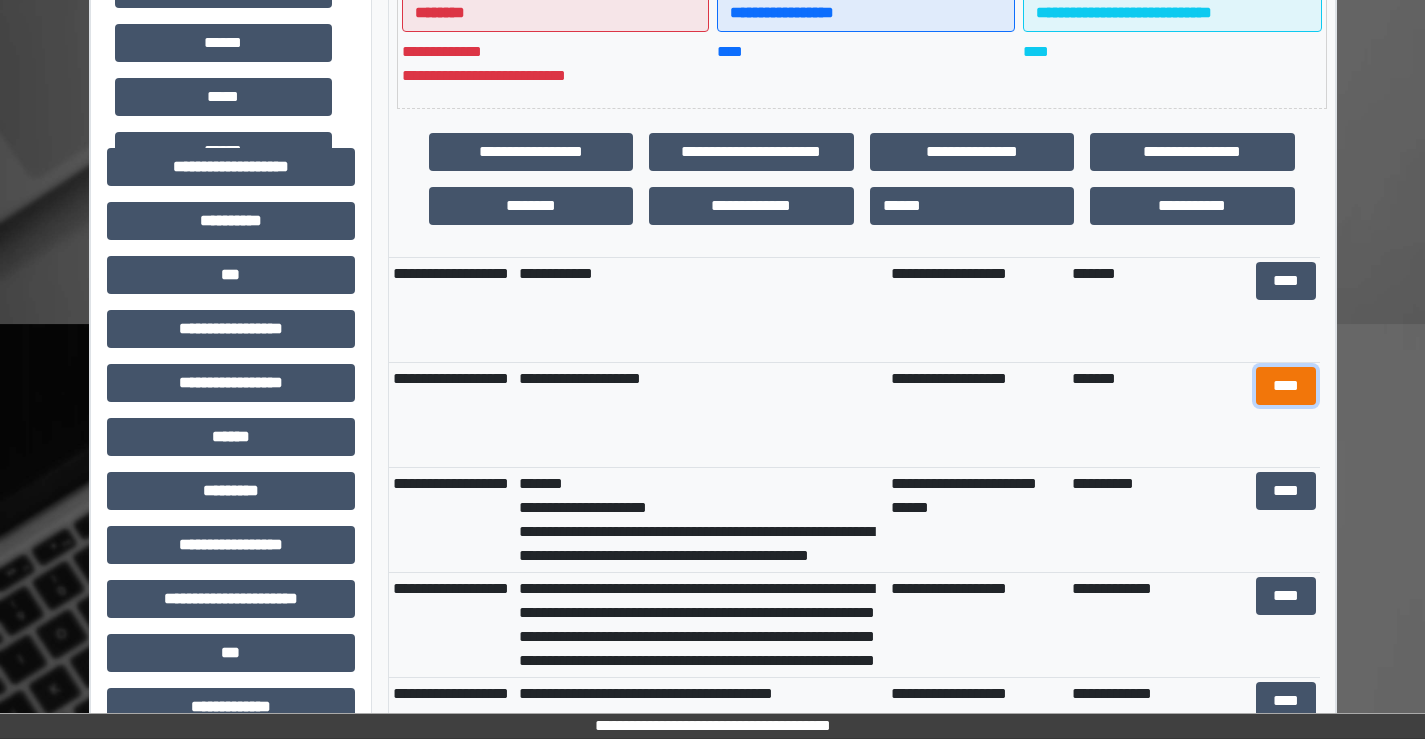 click on "****" at bounding box center [1286, 386] 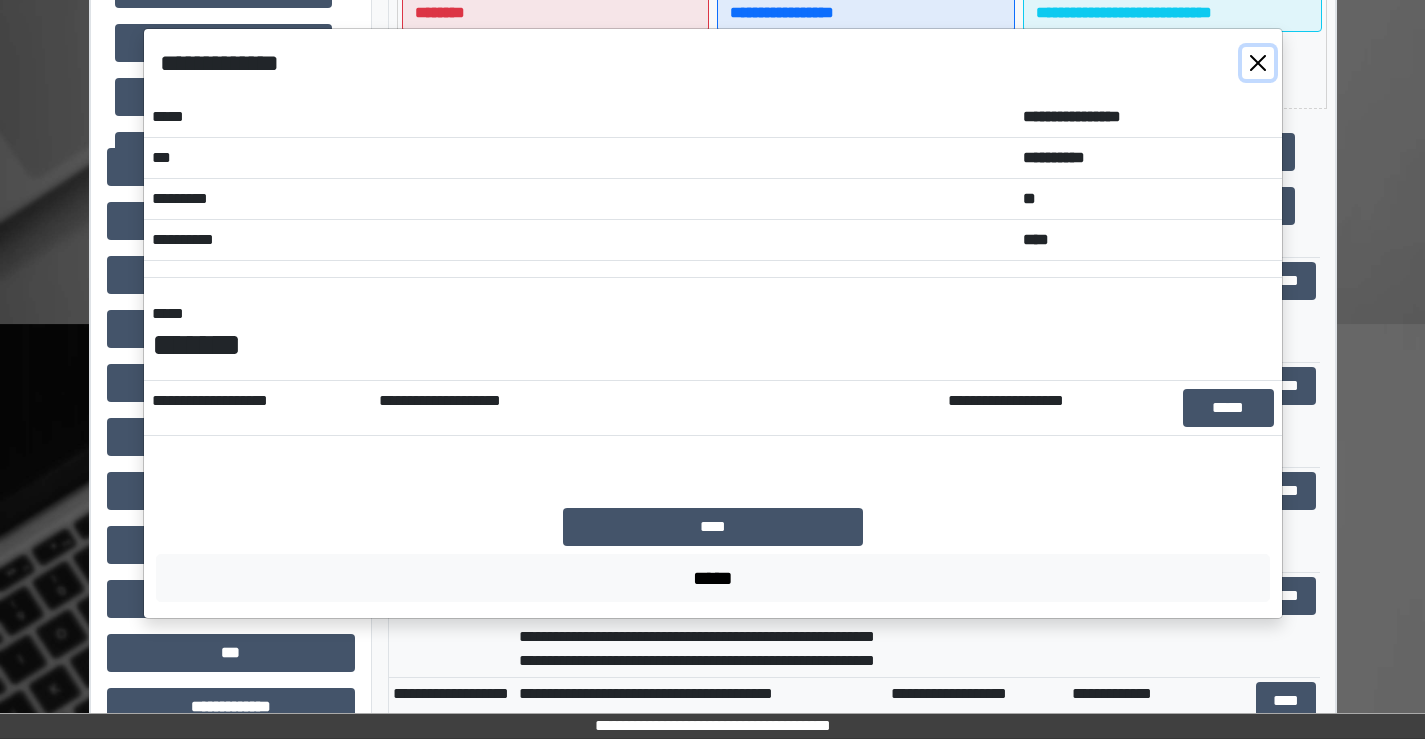 click at bounding box center [1258, 63] 